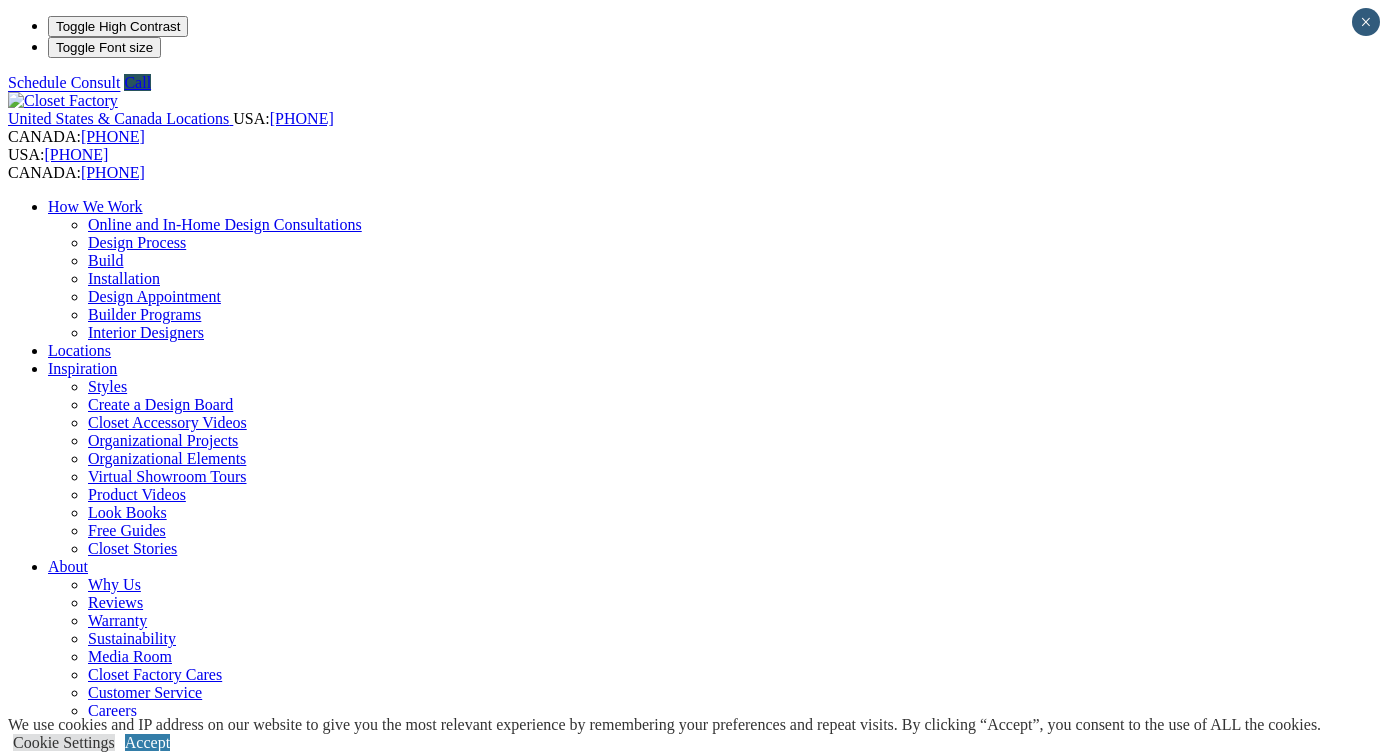 scroll, scrollTop: 0, scrollLeft: 0, axis: both 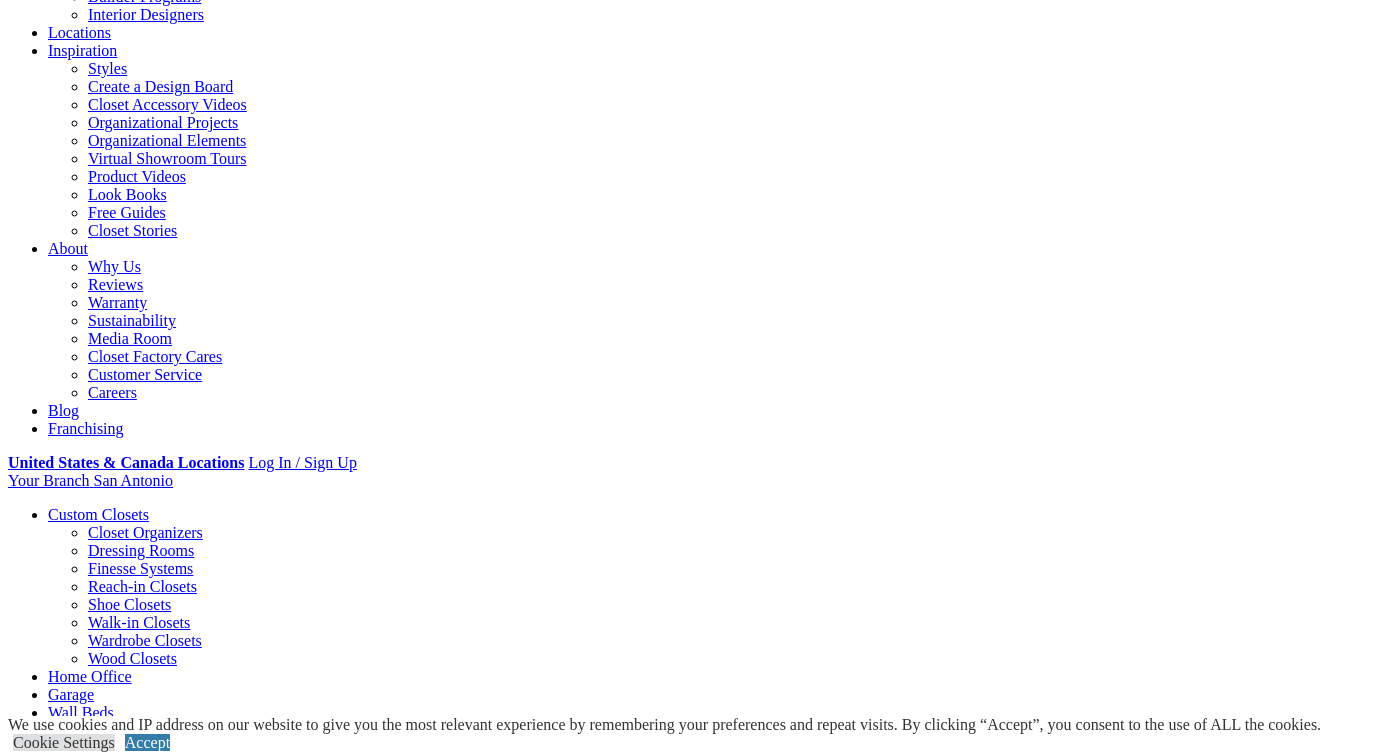 click on "Styles" at bounding box center (318, 2159) 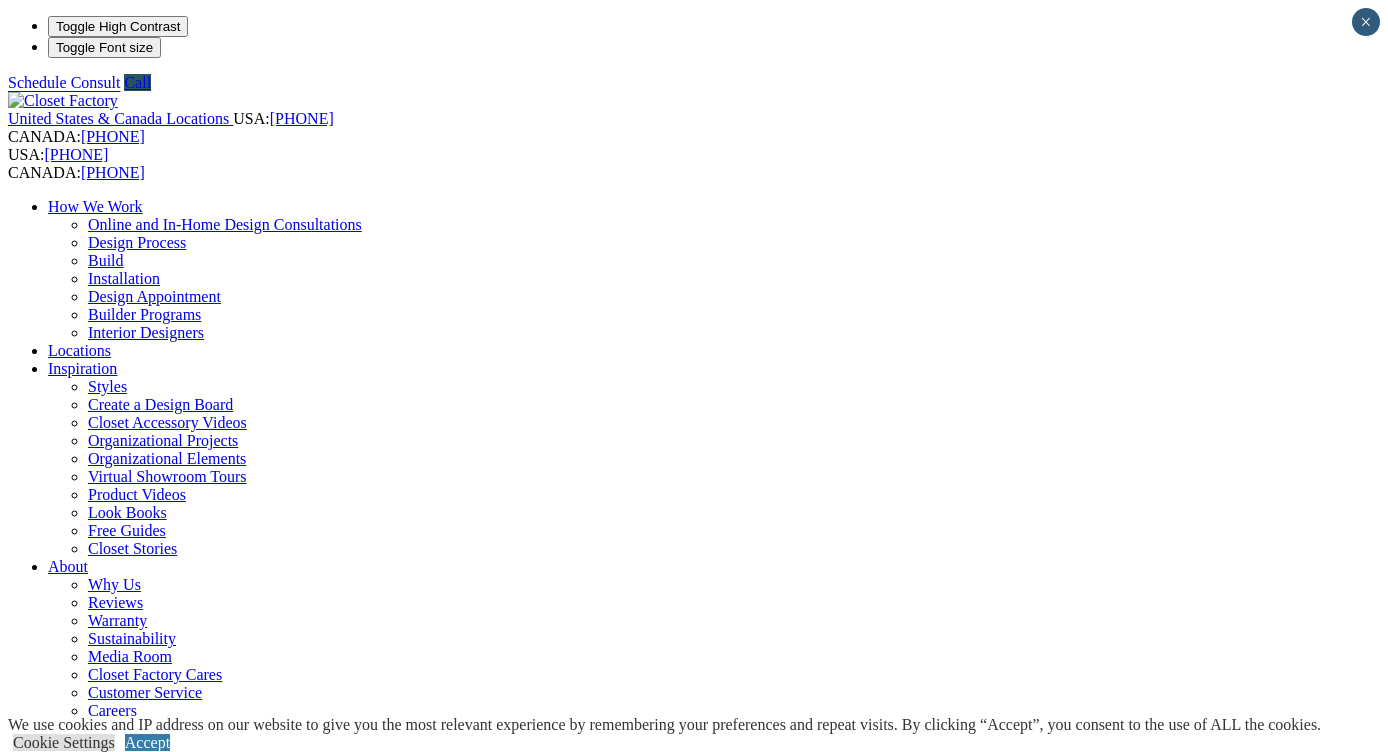 scroll, scrollTop: 0, scrollLeft: 0, axis: both 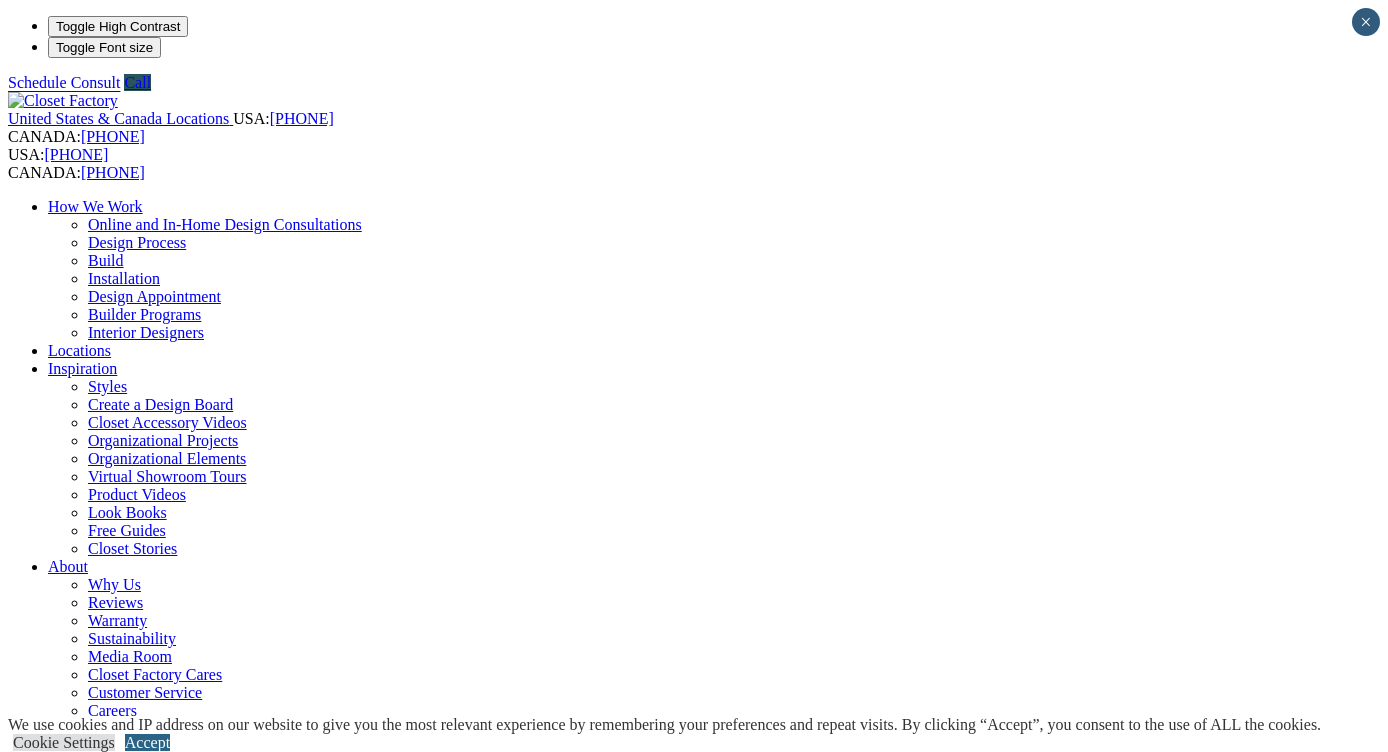 click on "Accept" at bounding box center [147, 742] 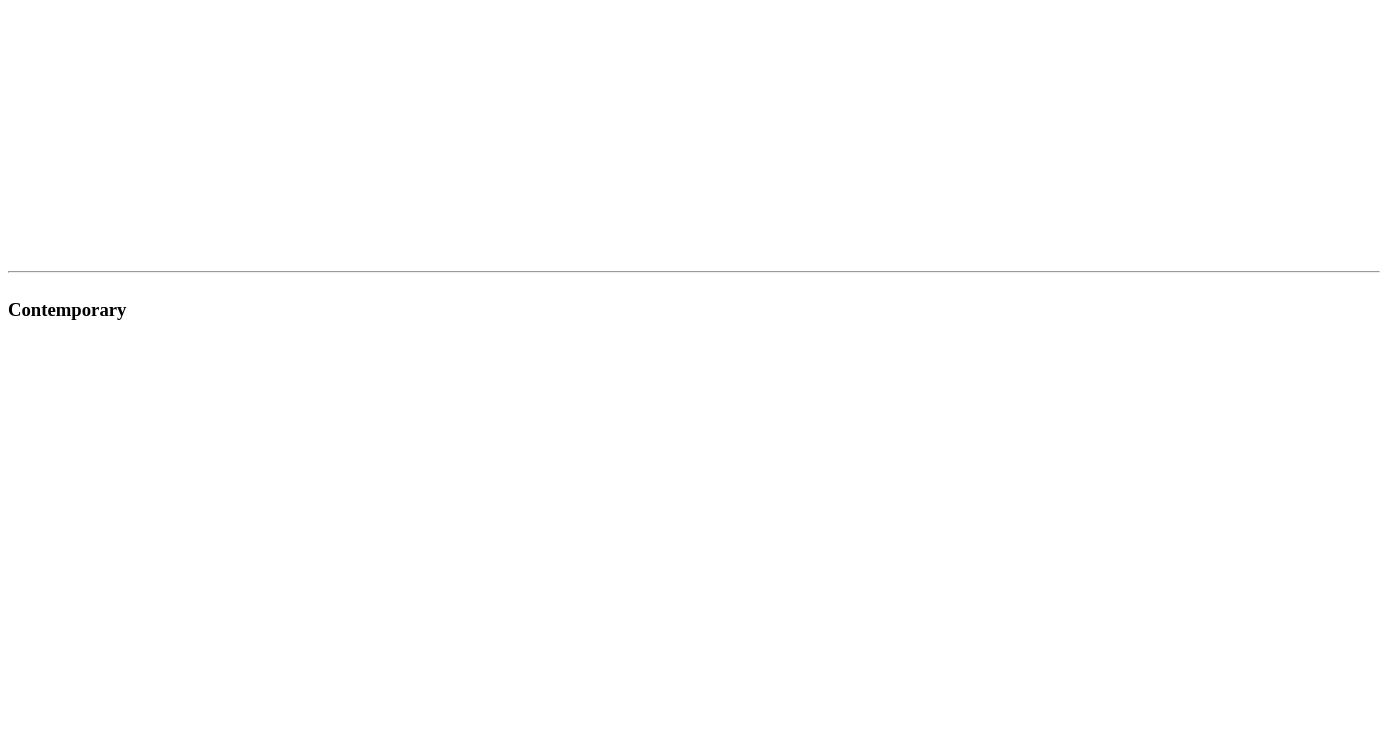 scroll, scrollTop: 2607, scrollLeft: 0, axis: vertical 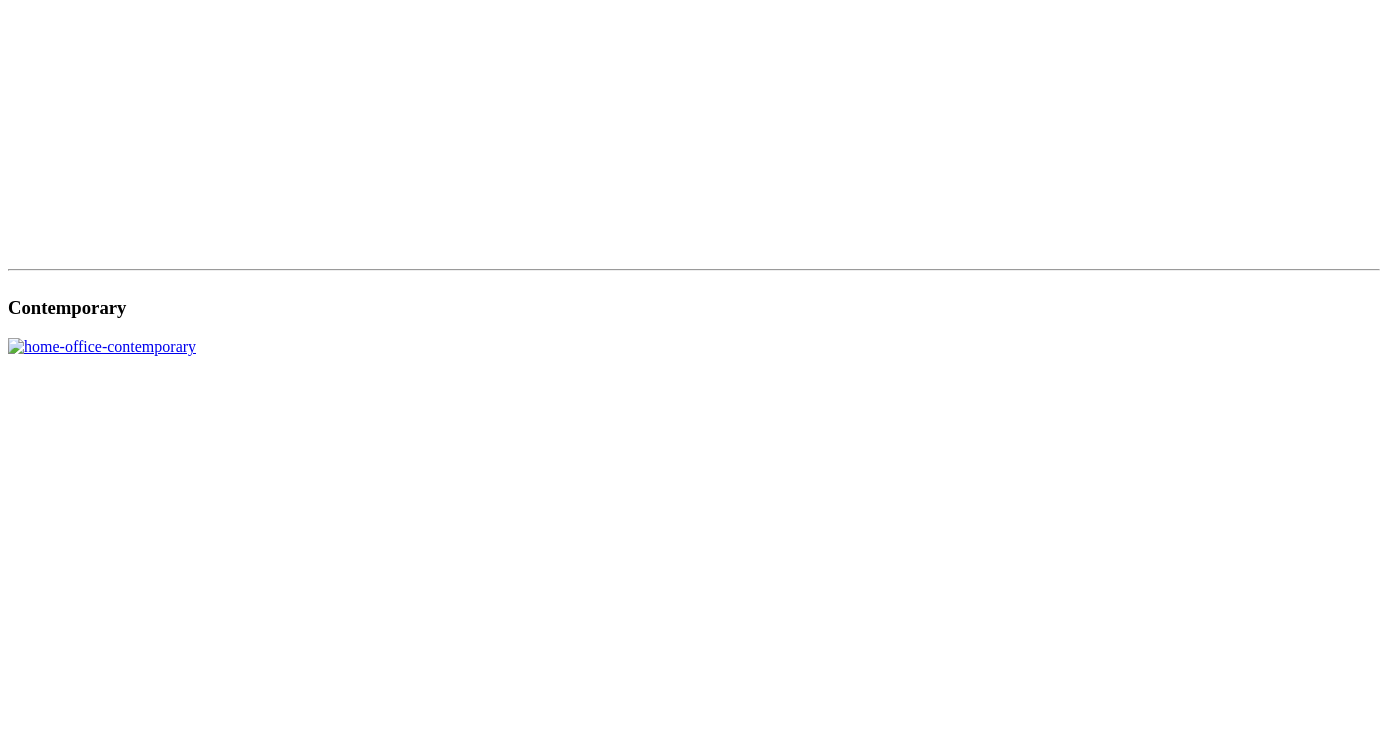 click on "CLOSE (X)" at bounding box center (46, -764) 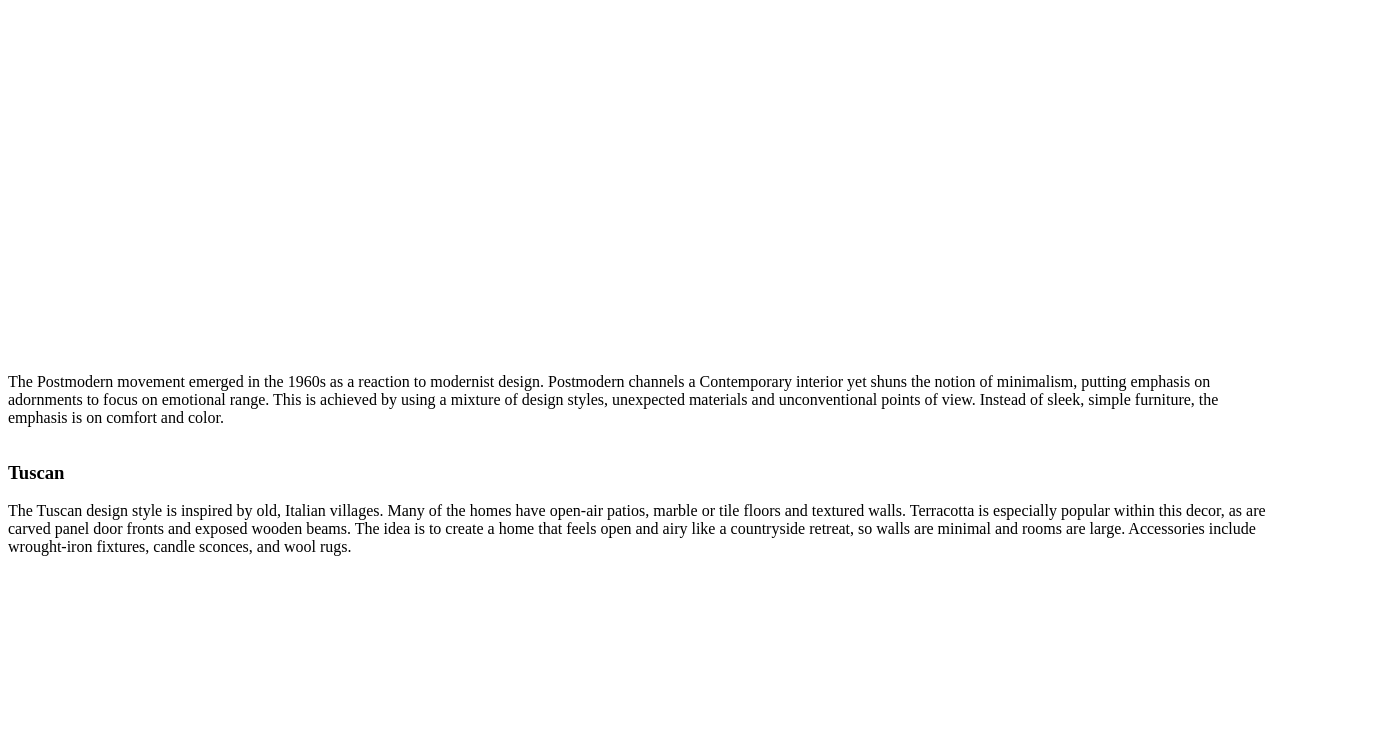 scroll, scrollTop: 4370, scrollLeft: 0, axis: vertical 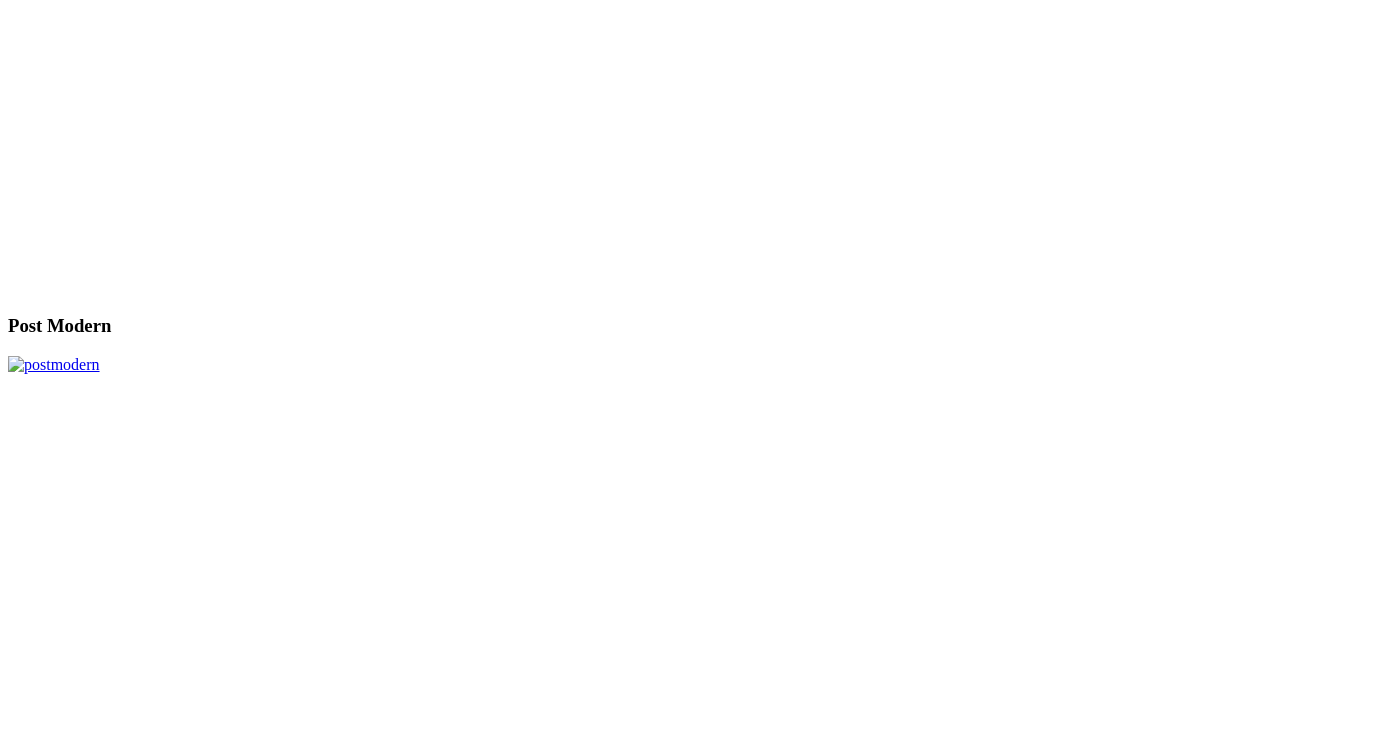 click on "Murphy Beds" at bounding box center (132, -3322) 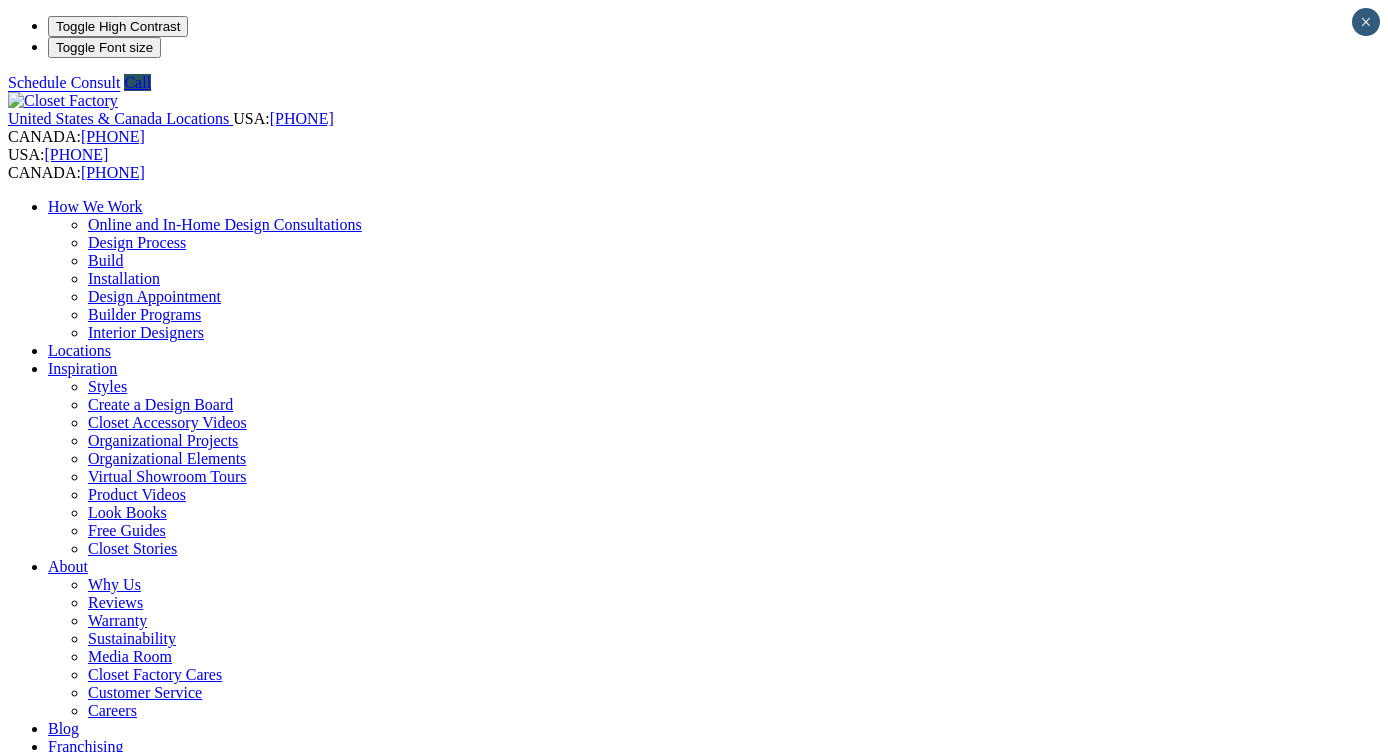 scroll, scrollTop: 0, scrollLeft: 0, axis: both 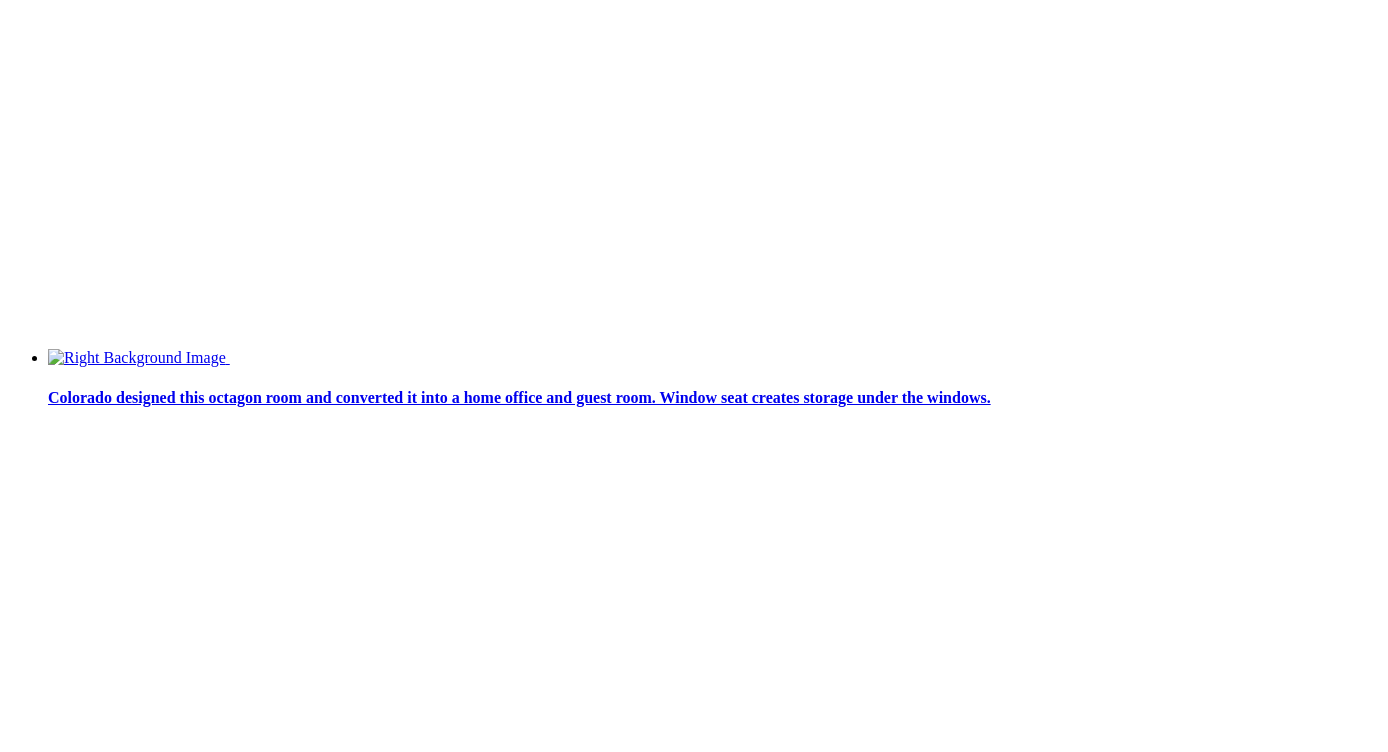 click at bounding box center (99, 2391) 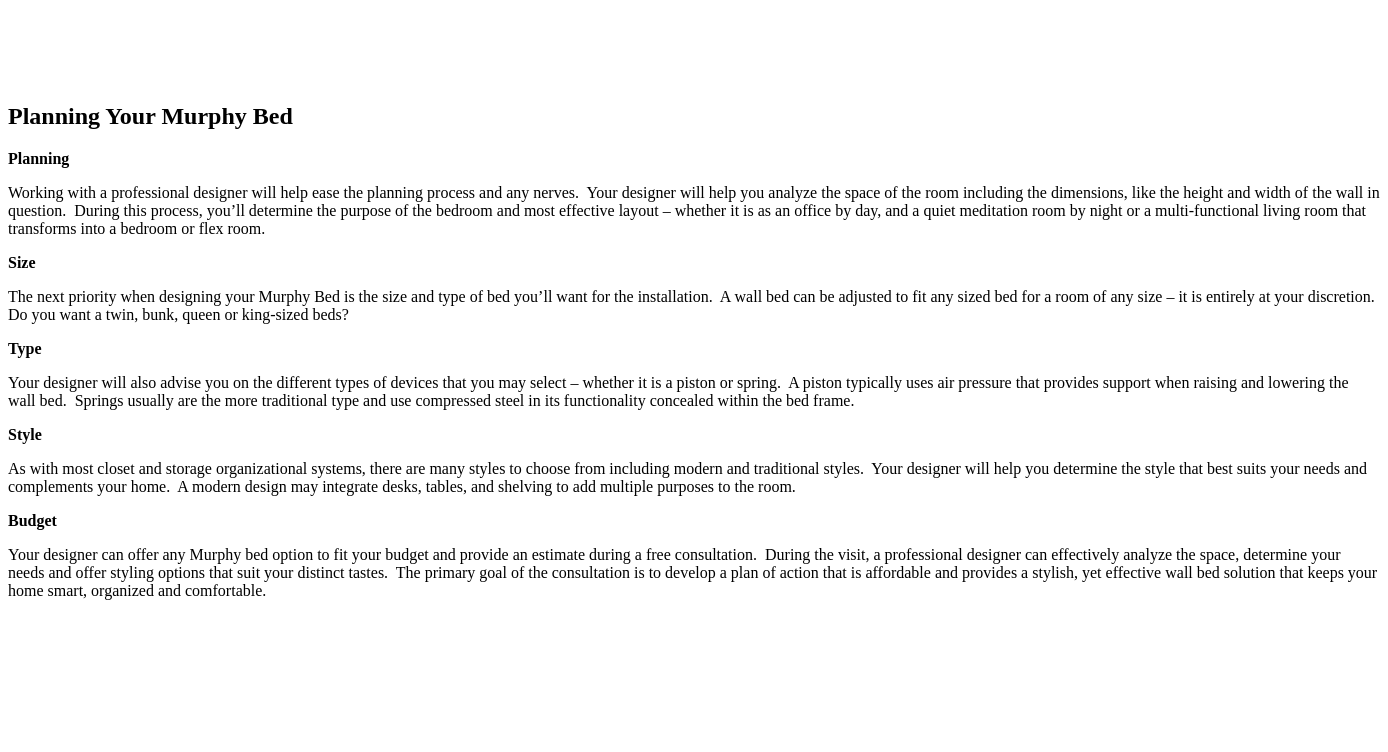 scroll, scrollTop: 2564, scrollLeft: 0, axis: vertical 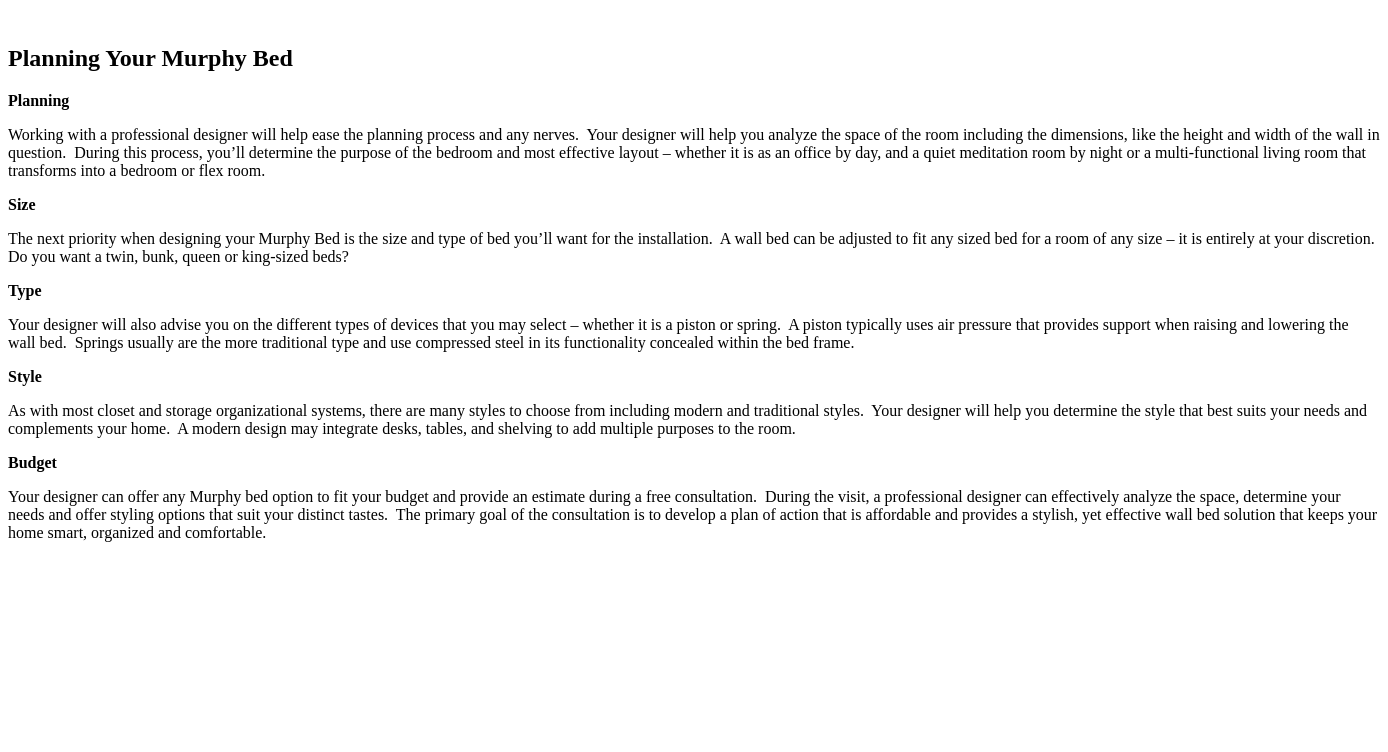click on "Entertainment Centers" at bounding box center (120, -1658) 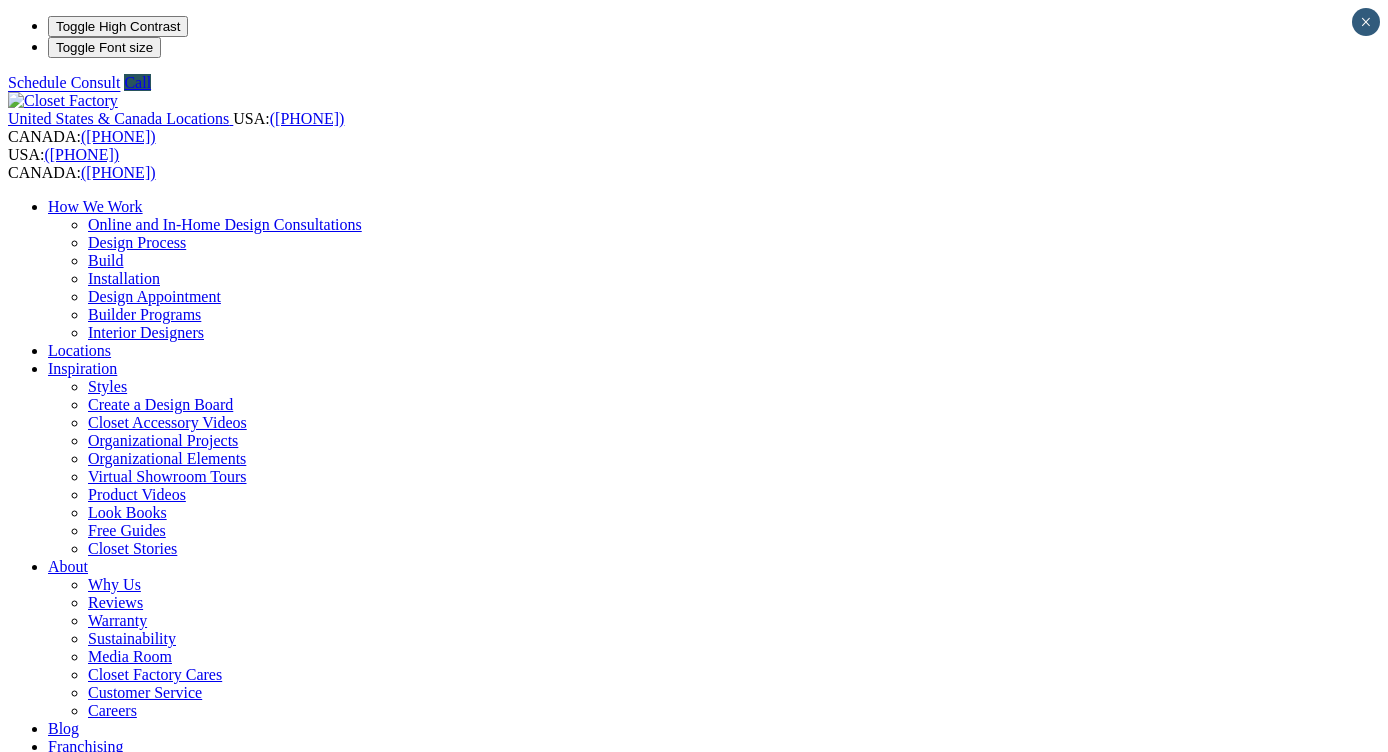 scroll, scrollTop: 0, scrollLeft: 0, axis: both 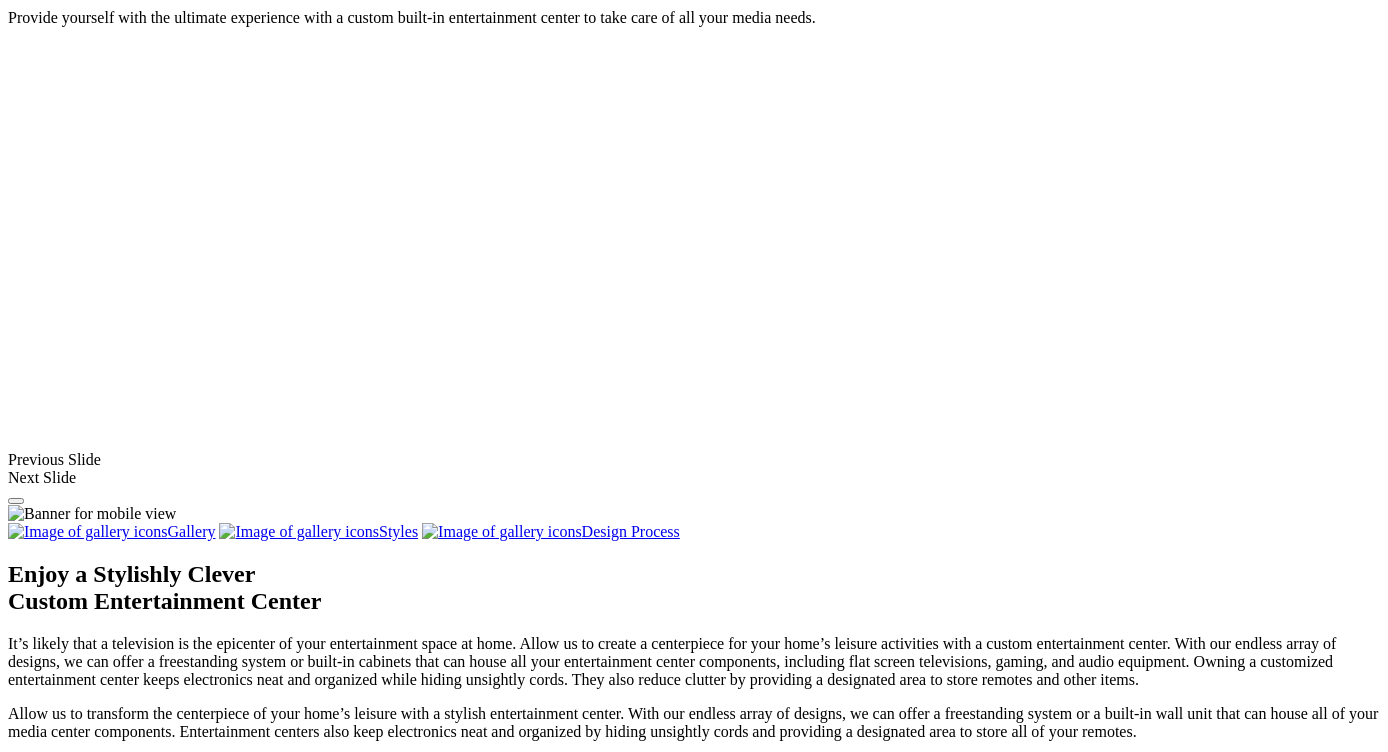 click at bounding box center (1113, 1399) 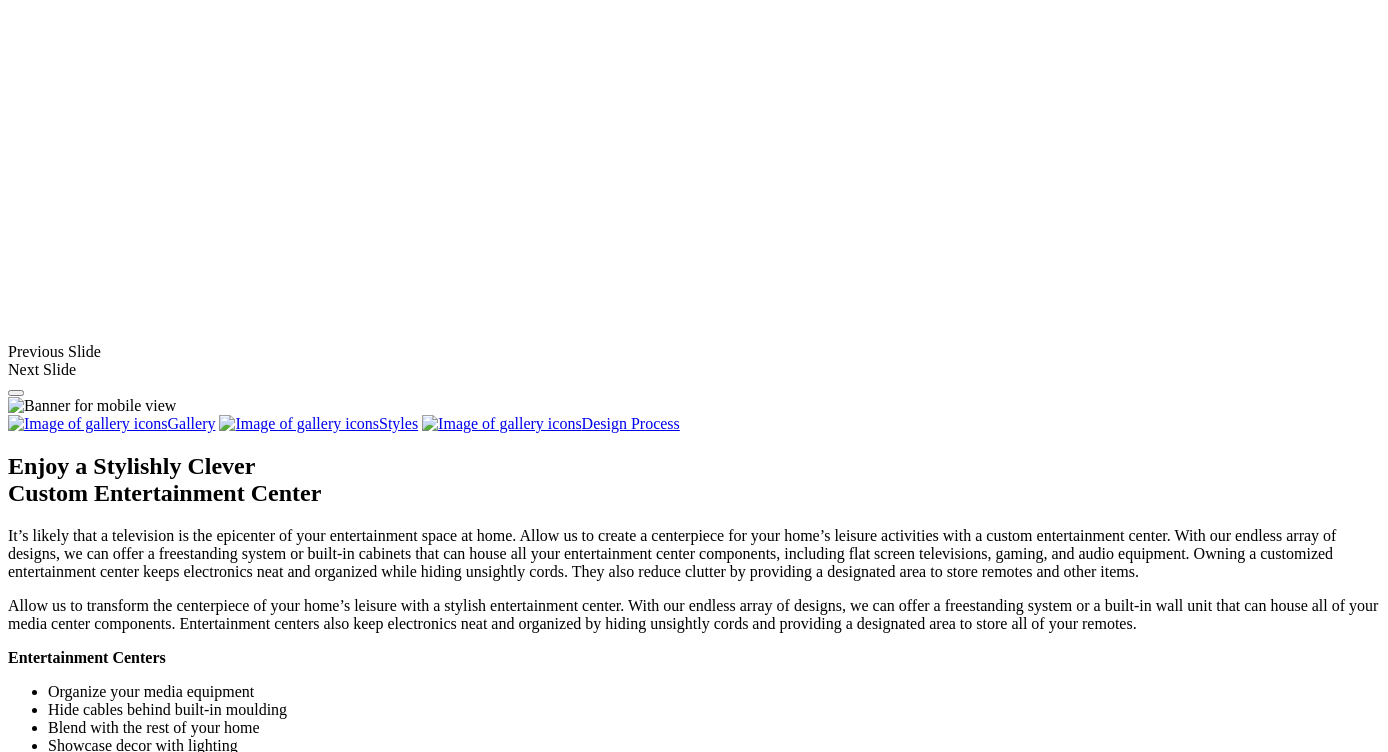 click at bounding box center [374, 1291] 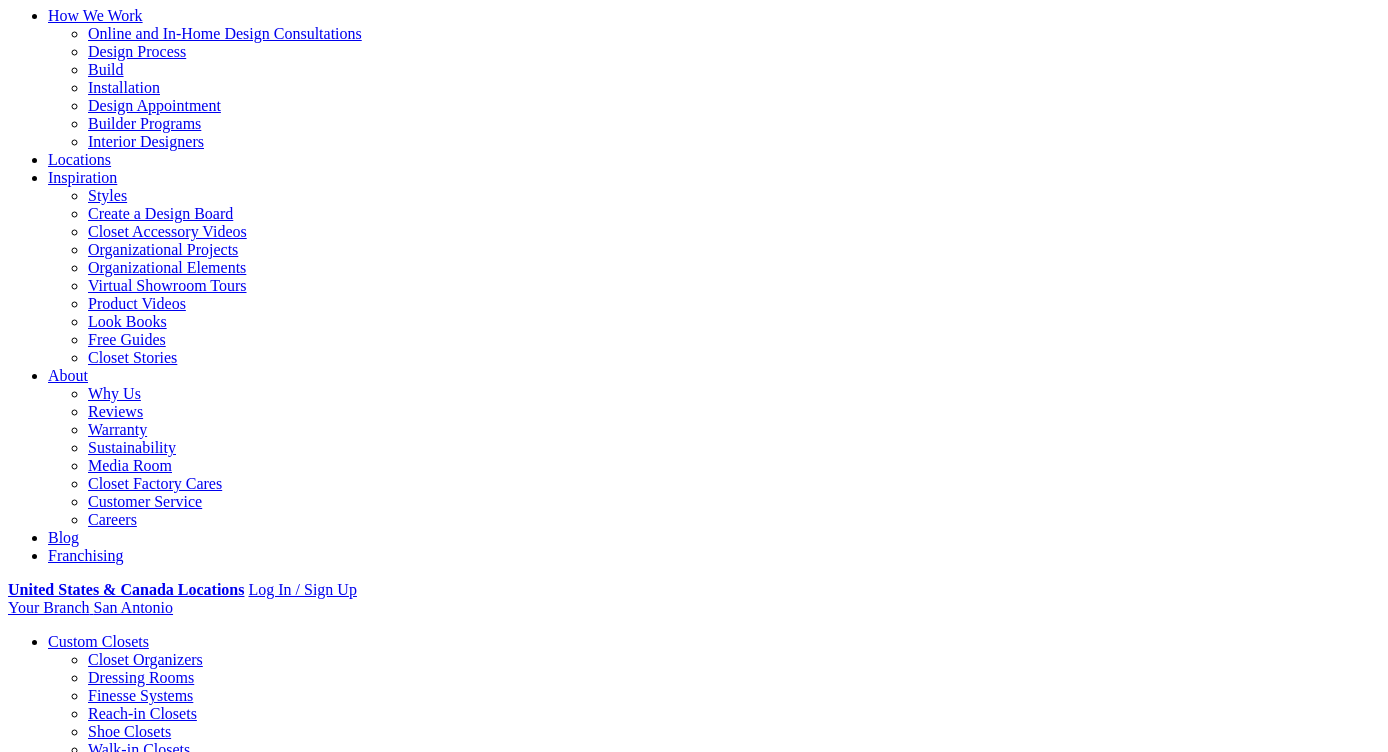 scroll, scrollTop: 57, scrollLeft: 0, axis: vertical 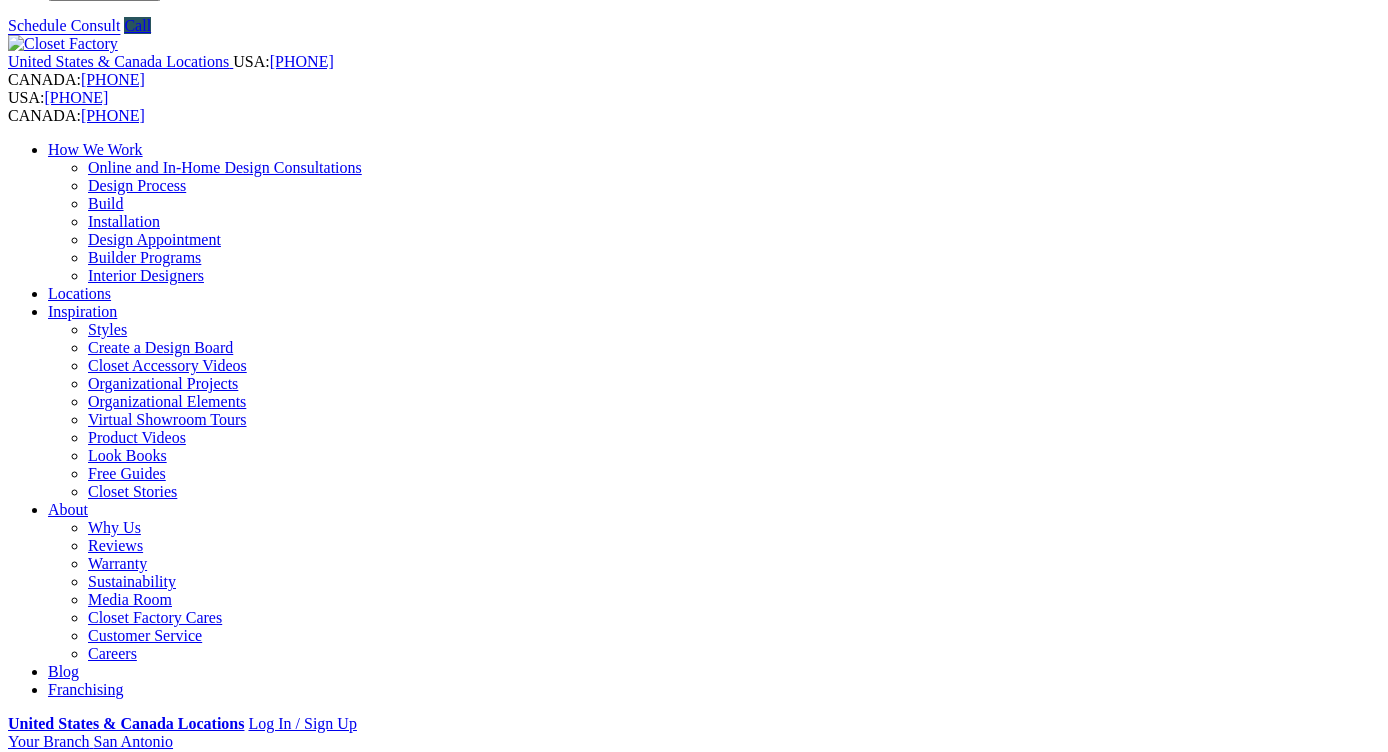click on "Wall Units" at bounding box center (82, 1045) 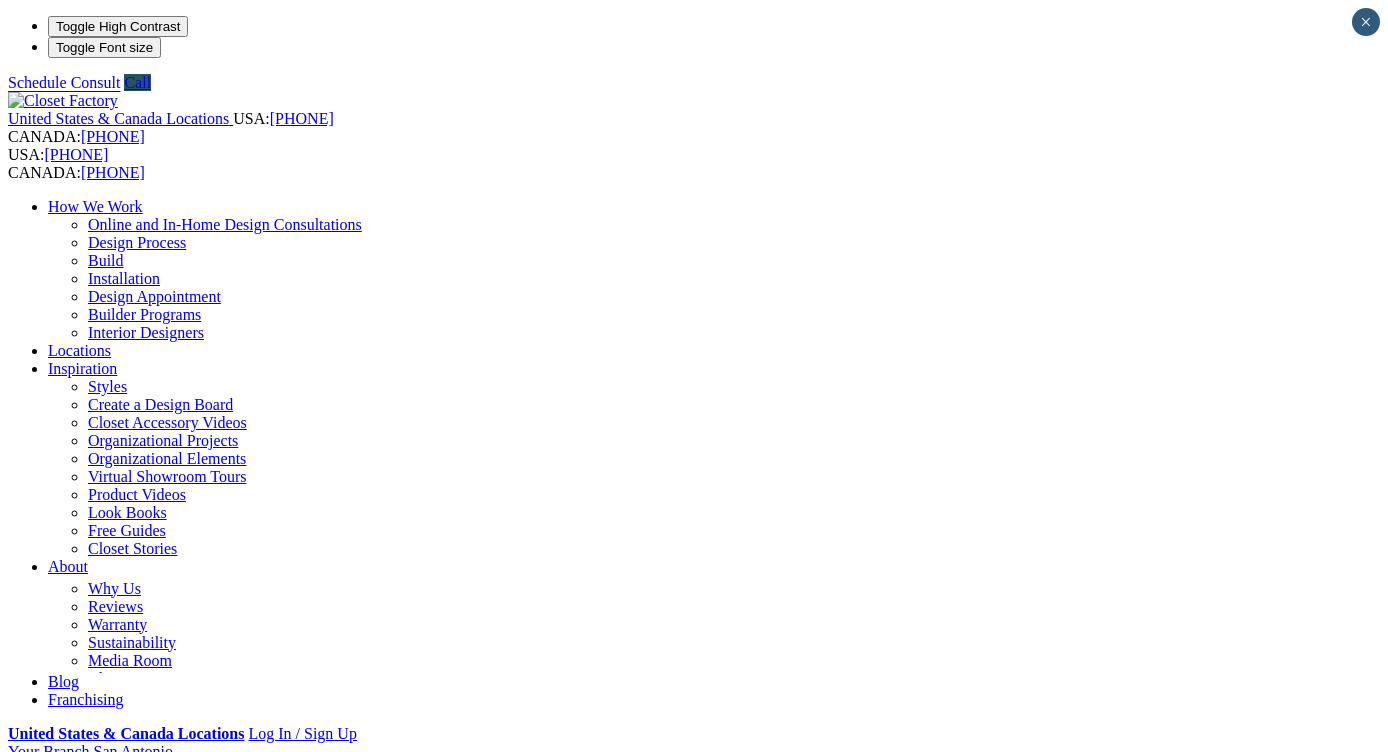 scroll, scrollTop: 0, scrollLeft: 0, axis: both 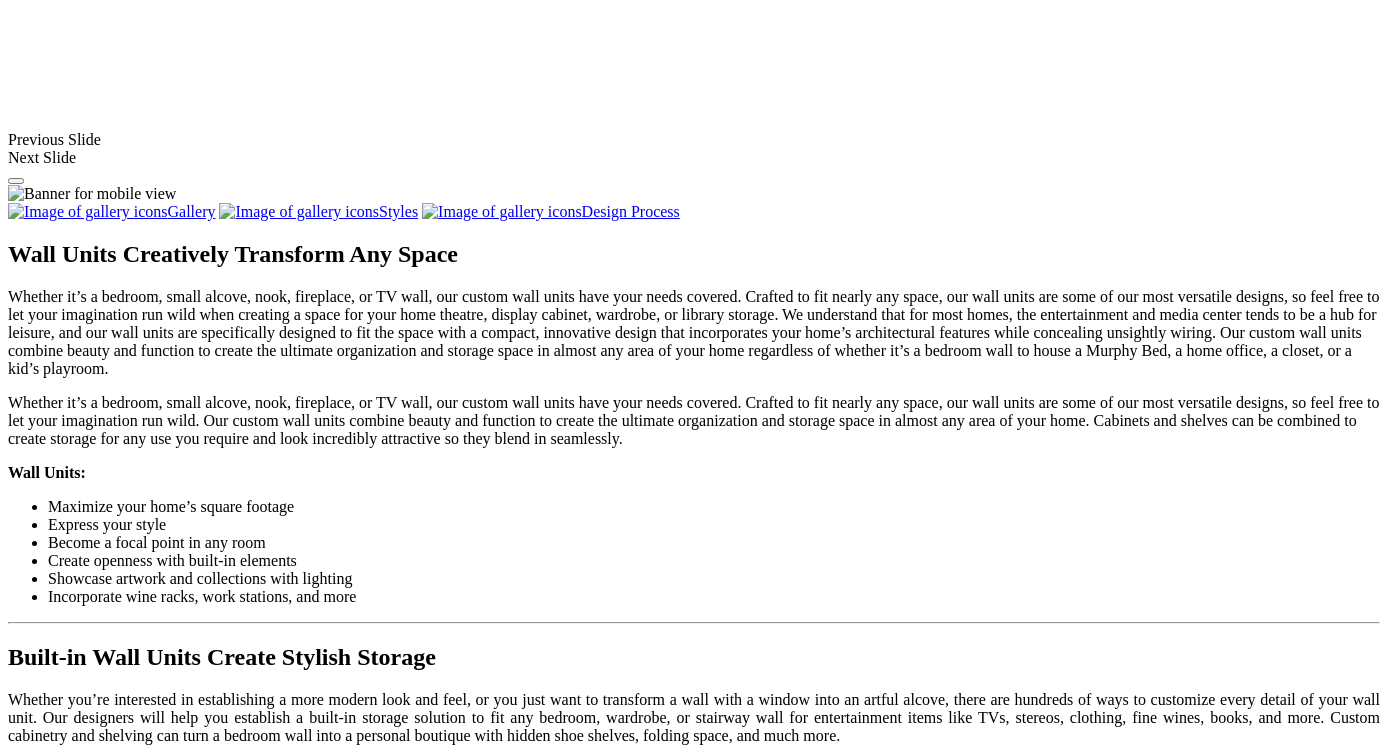 click at bounding box center (373, 1526) 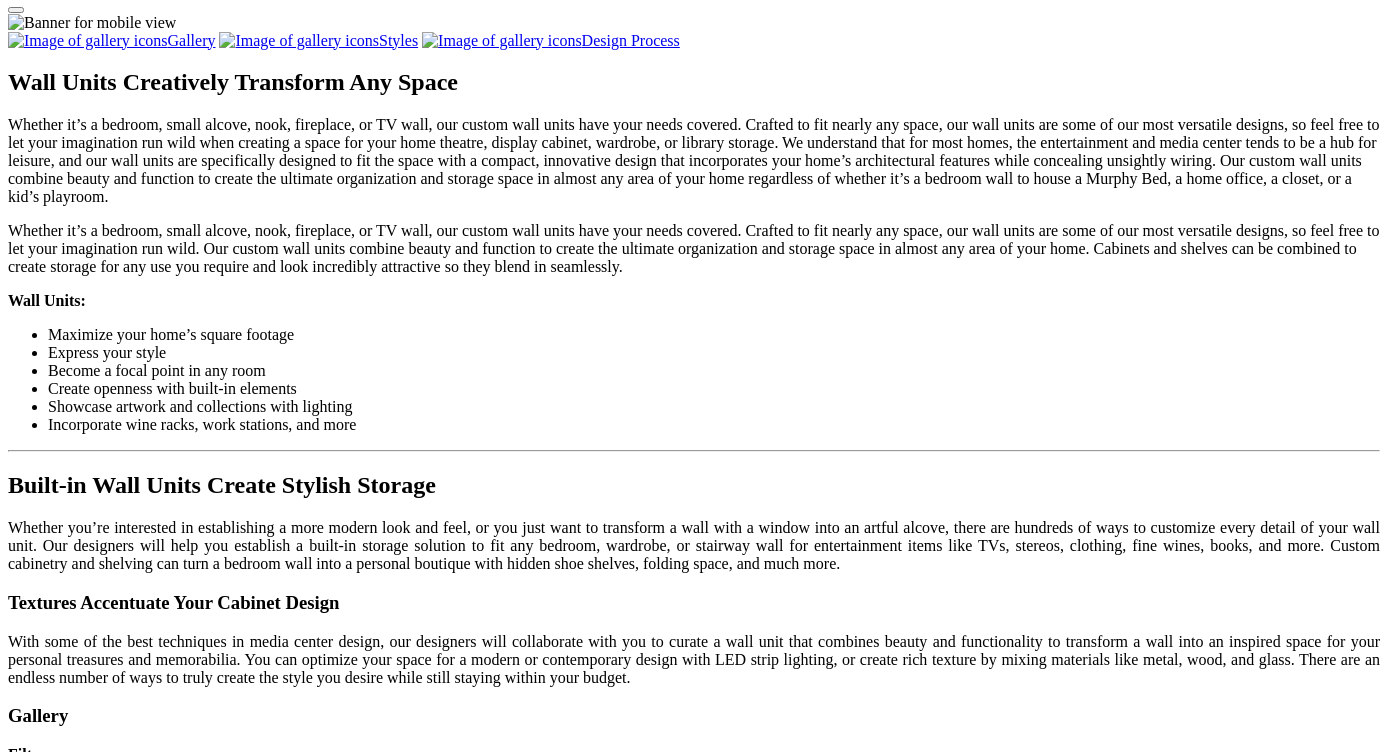 scroll, scrollTop: 1832, scrollLeft: 0, axis: vertical 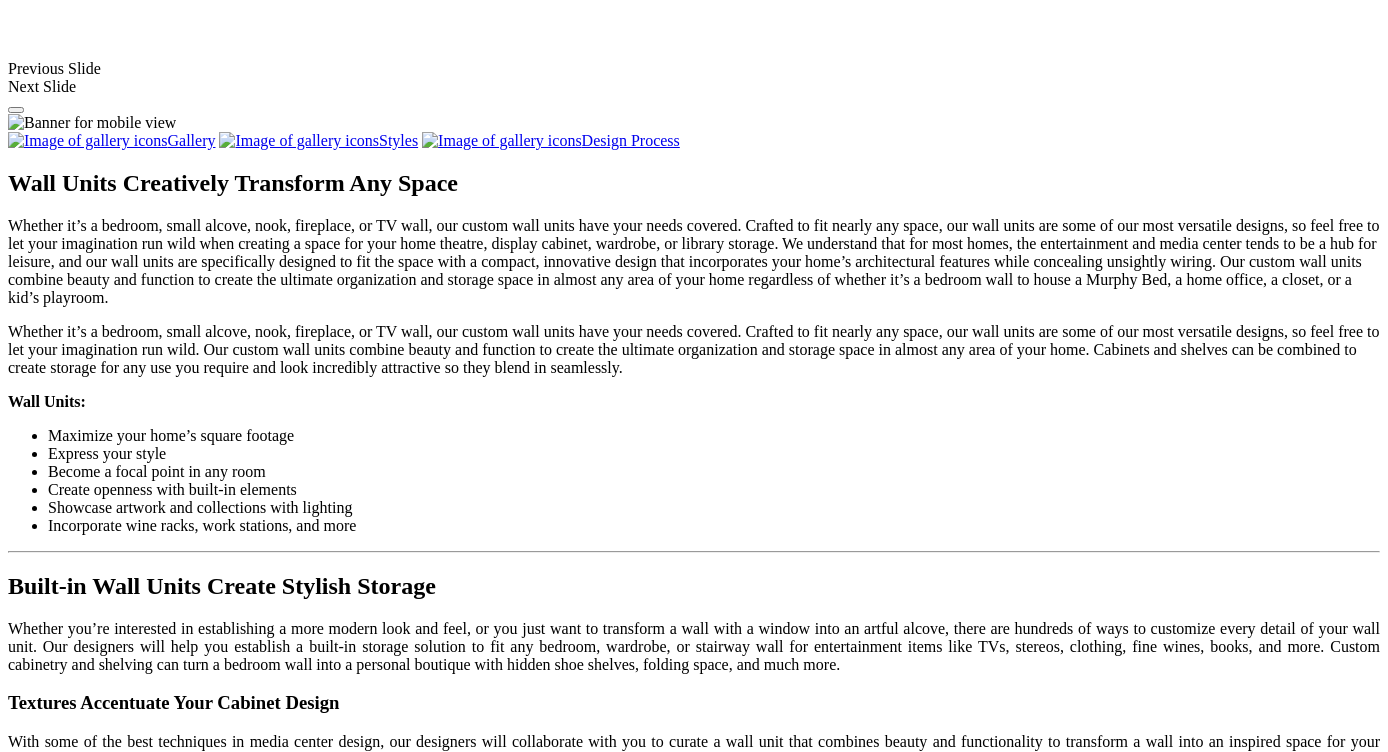 click on "Load More" at bounding box center (44, 1781) 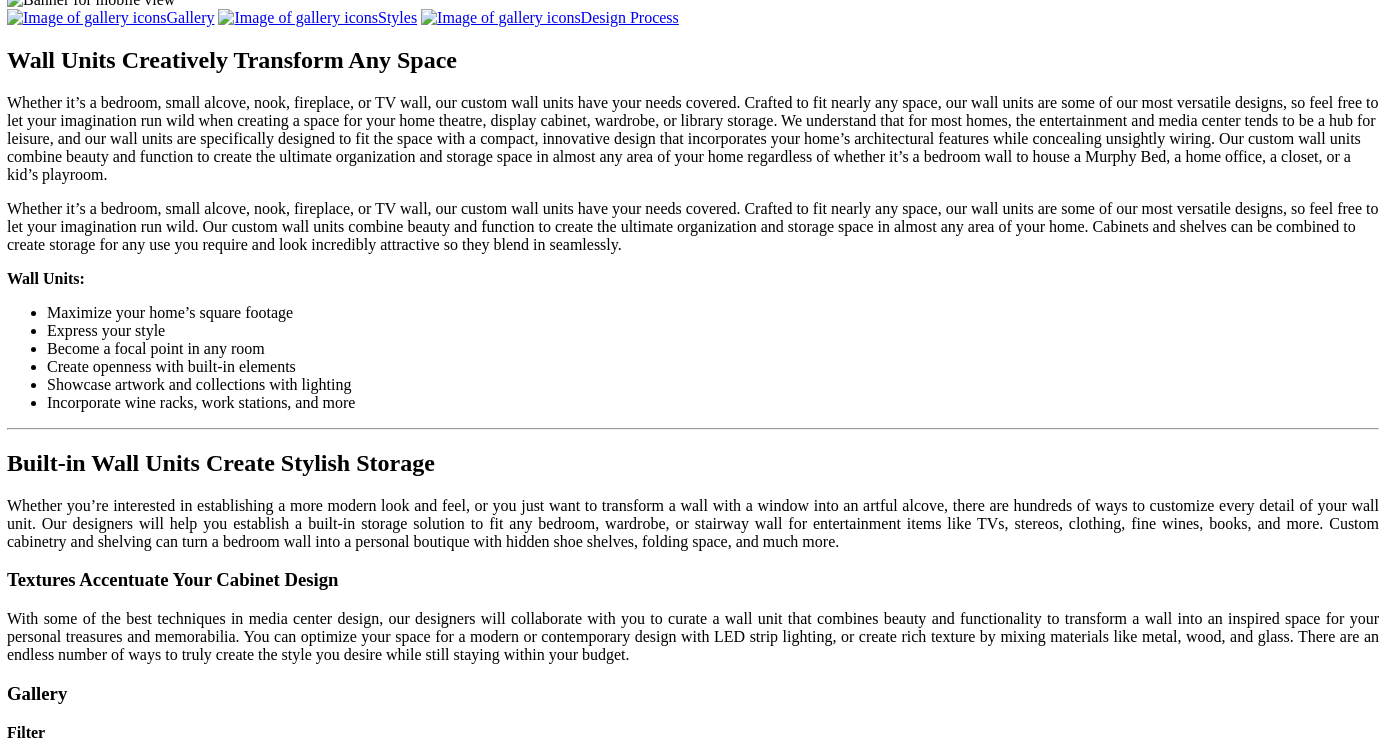 scroll, scrollTop: 1955, scrollLeft: 0, axis: vertical 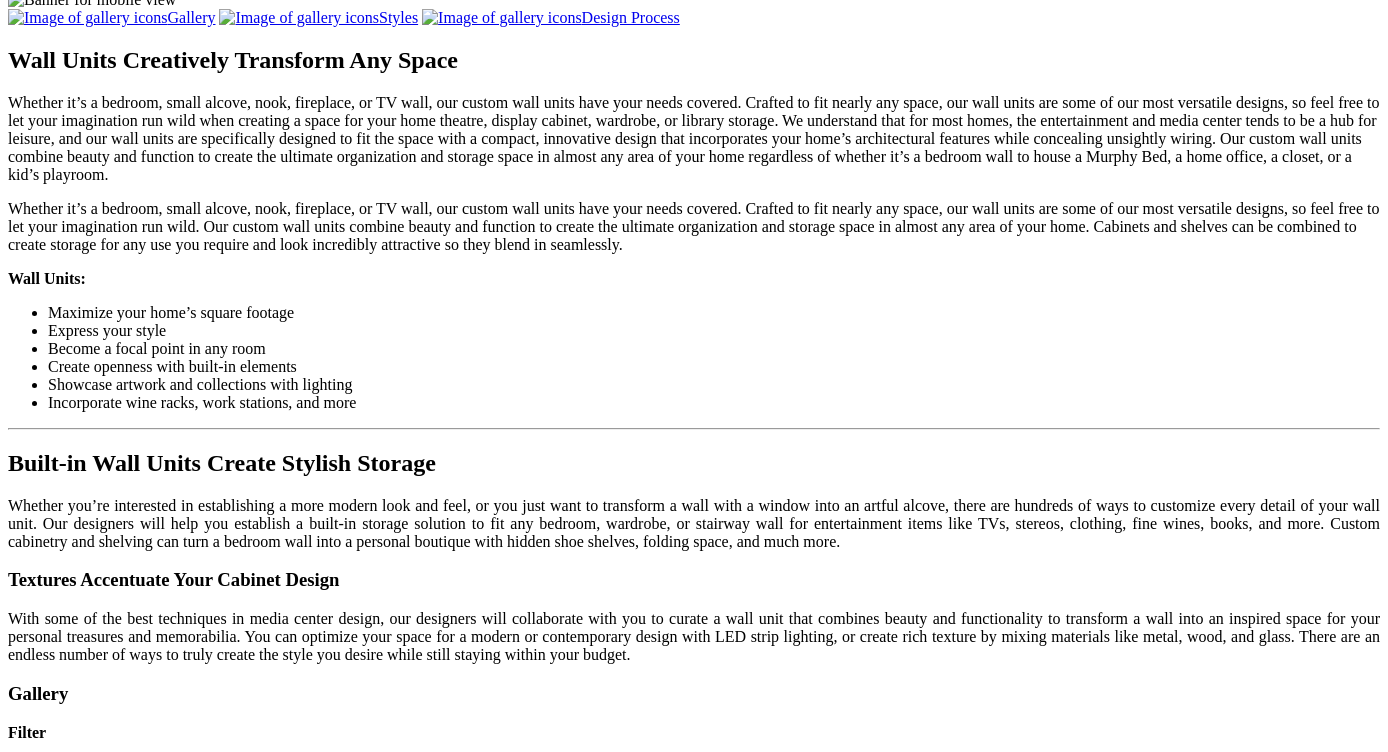 click at bounding box center [610, 1680] 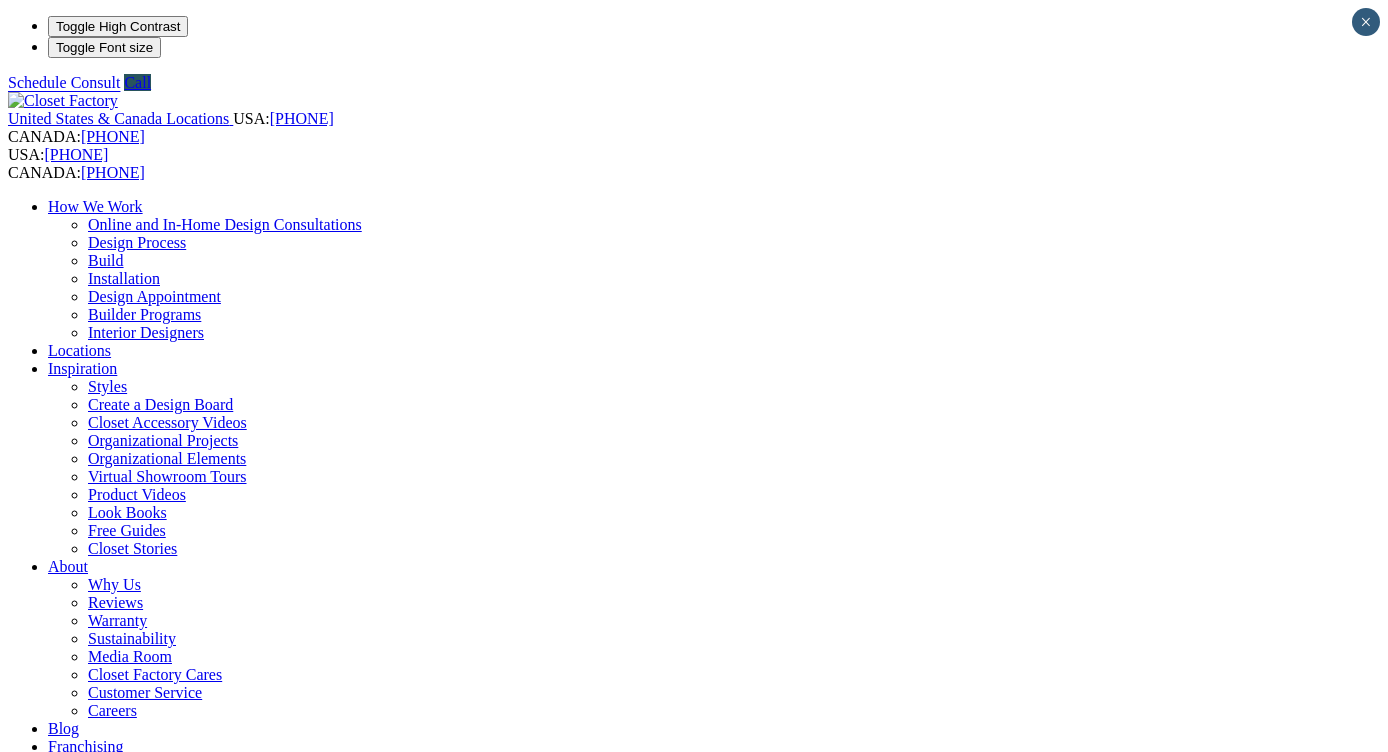 scroll, scrollTop: 0, scrollLeft: 0, axis: both 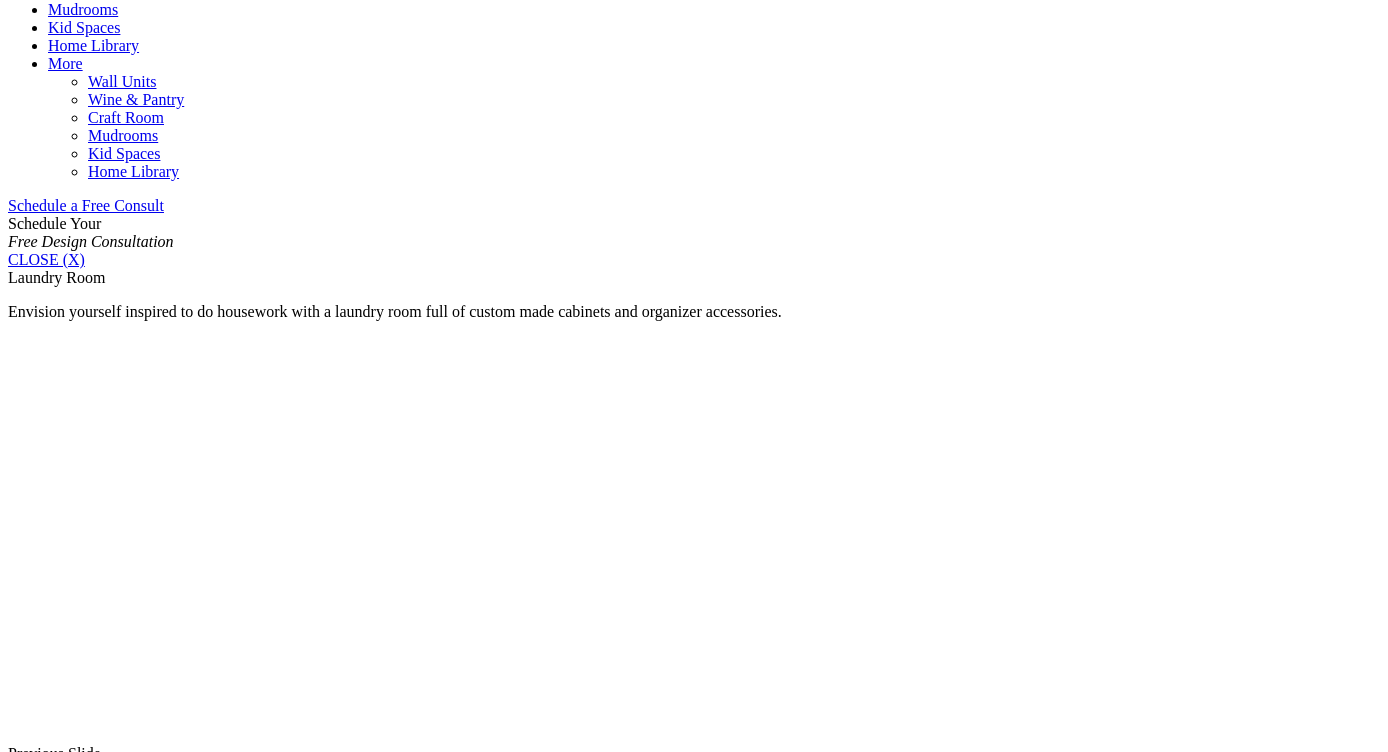 click at bounding box center [618, 1702] 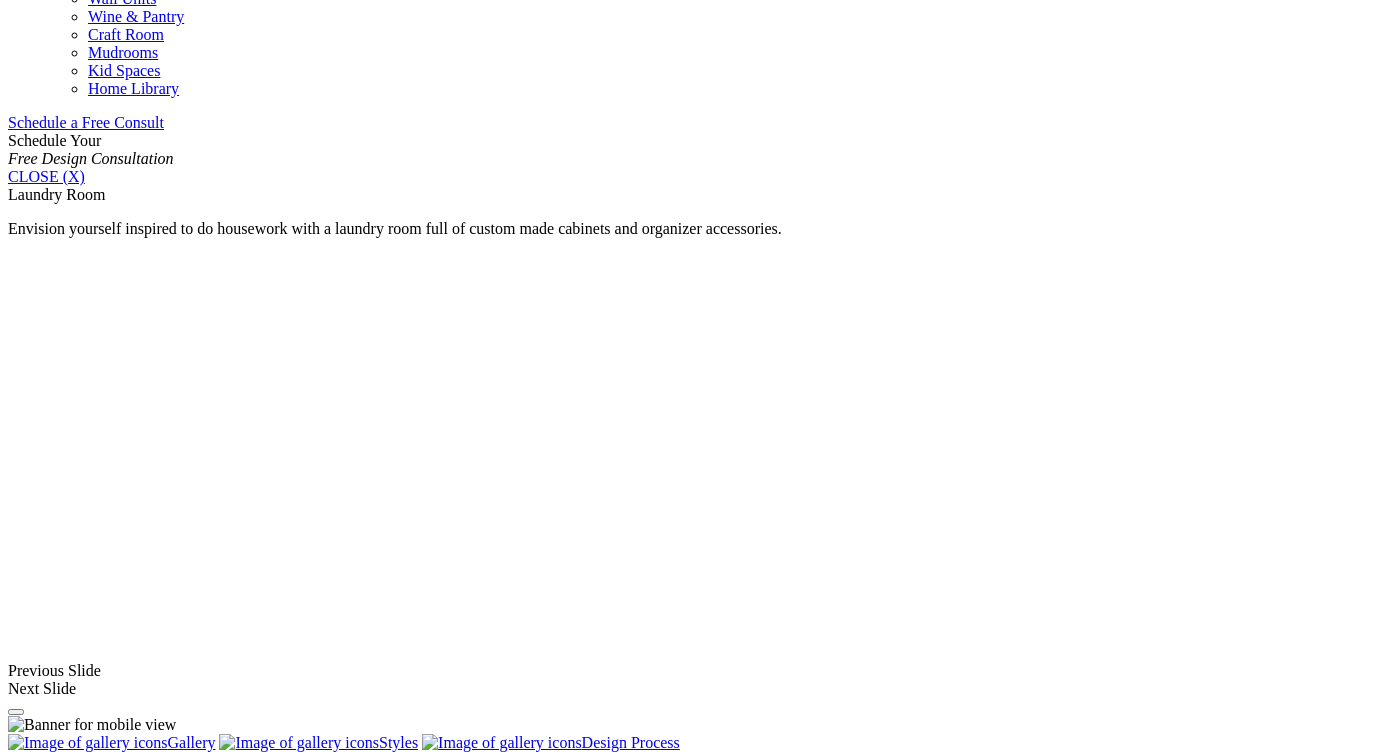 scroll, scrollTop: 1231, scrollLeft: 0, axis: vertical 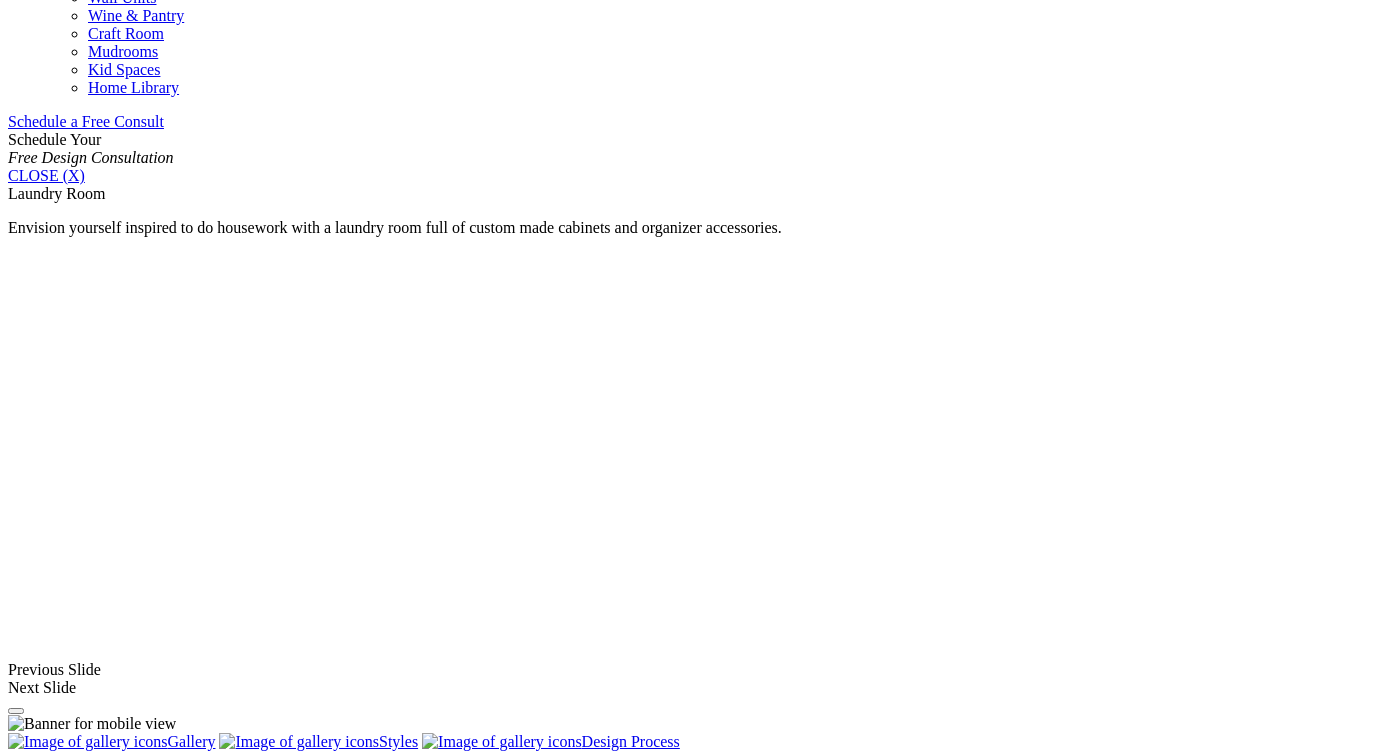 click on "click to like floor to ceiling built-in laundry room cabinets" at bounding box center (636, 1598) 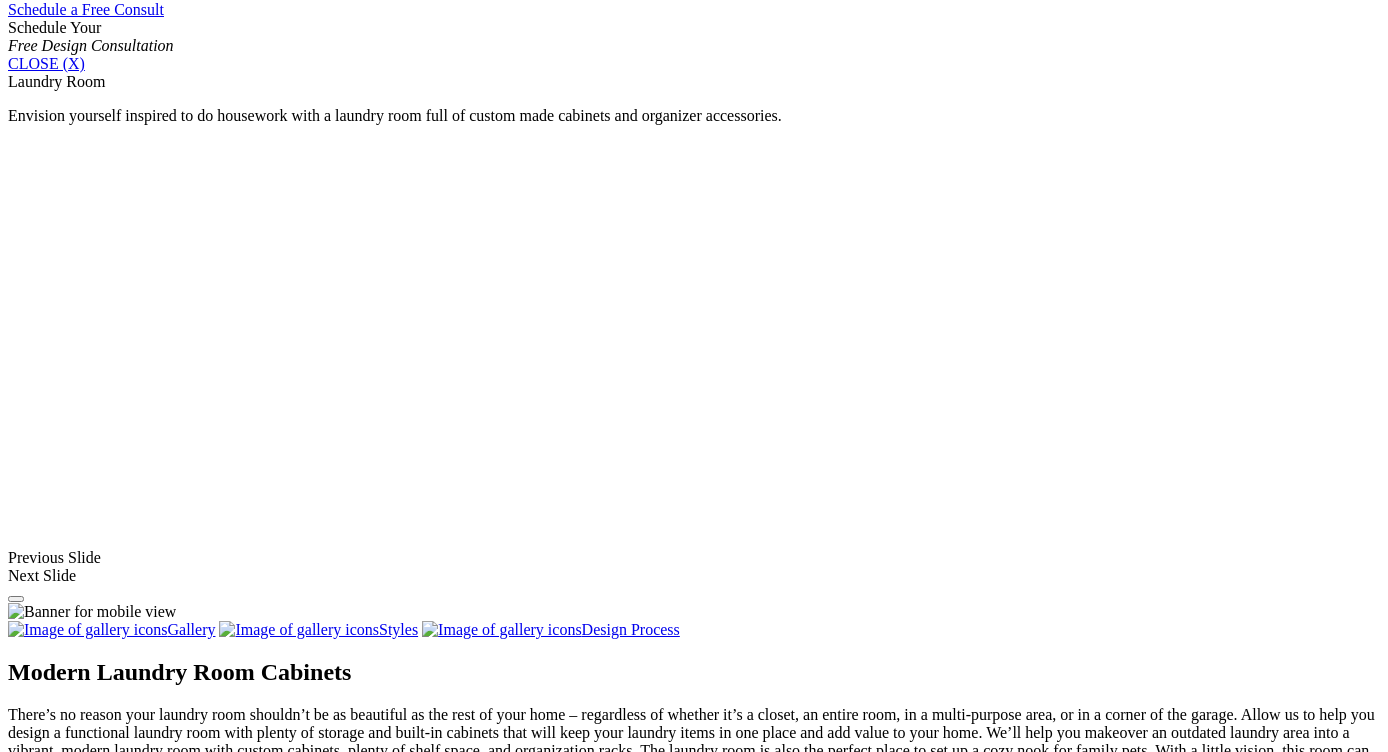 scroll, scrollTop: 1348, scrollLeft: 0, axis: vertical 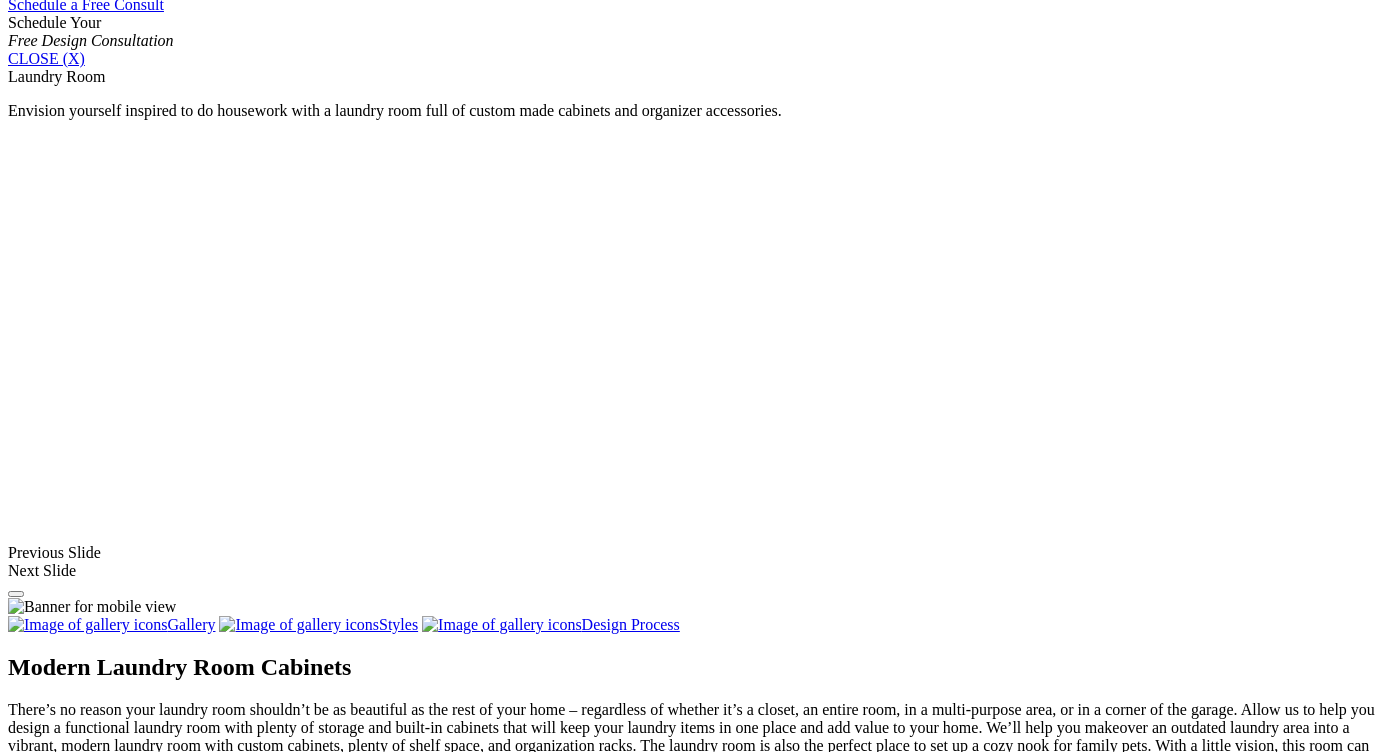 click at bounding box center (618, 1501) 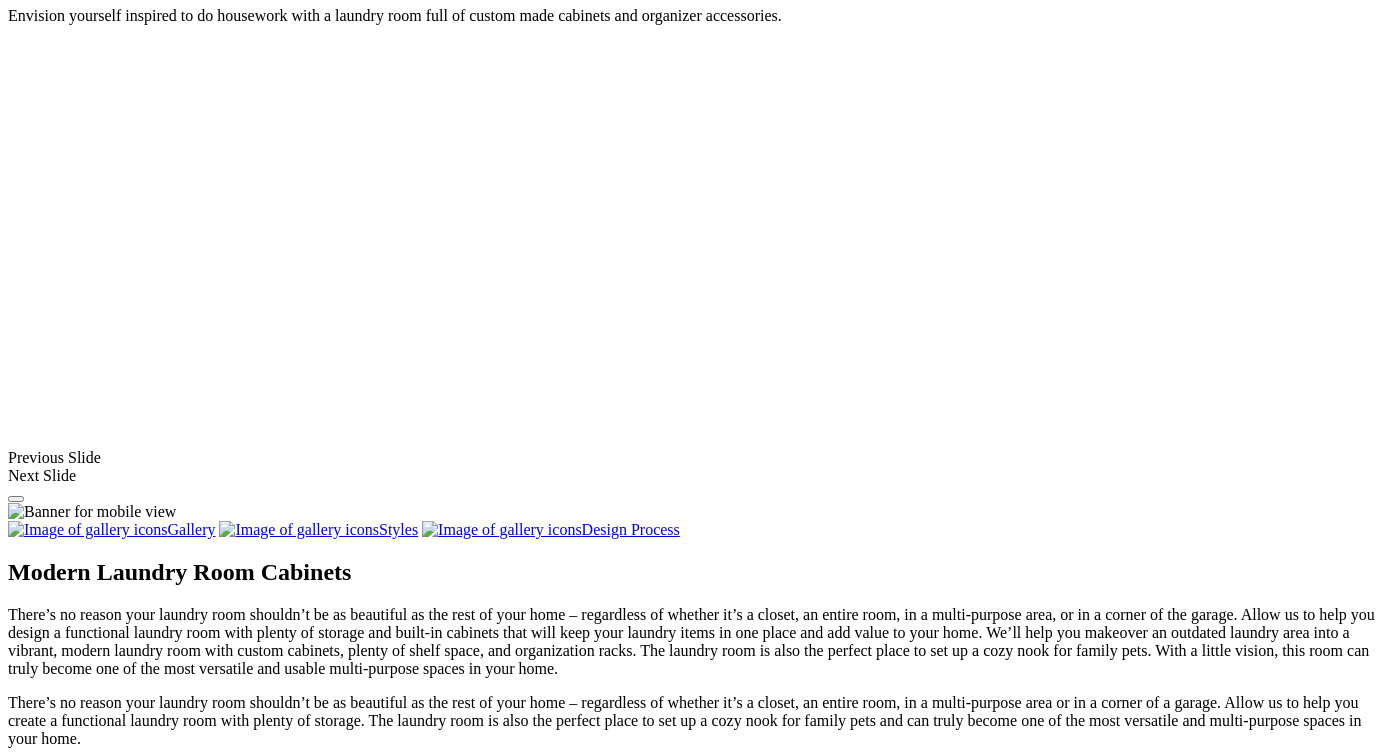 scroll, scrollTop: 1344, scrollLeft: 0, axis: vertical 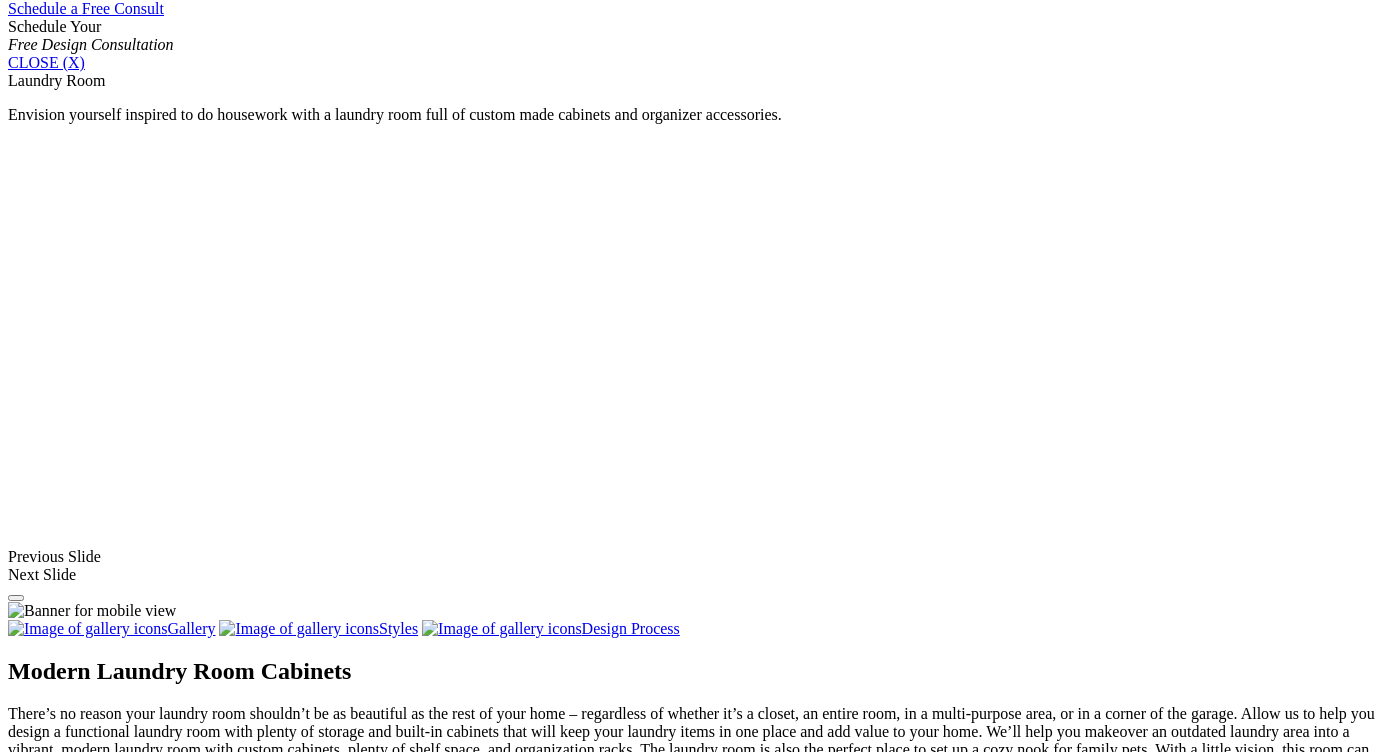 click at bounding box center (167, 1679) 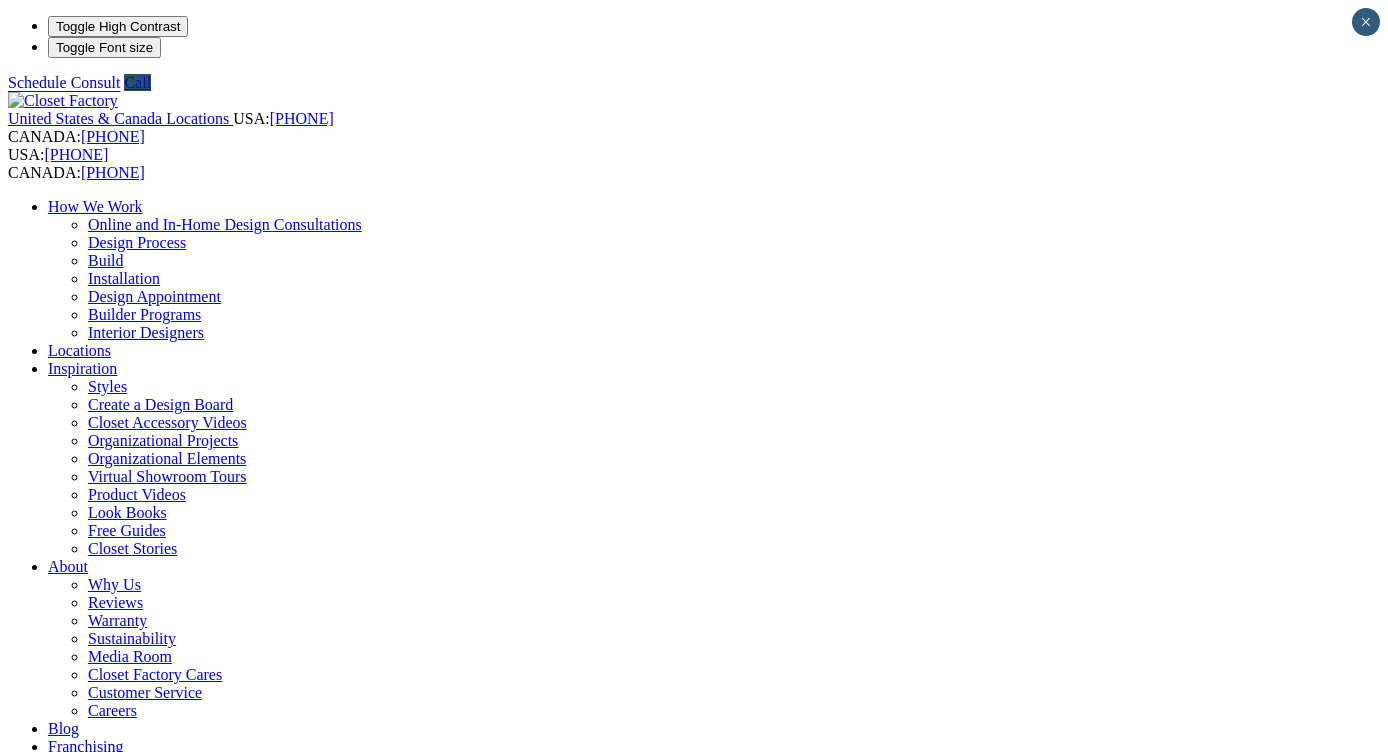 scroll, scrollTop: 0, scrollLeft: 0, axis: both 